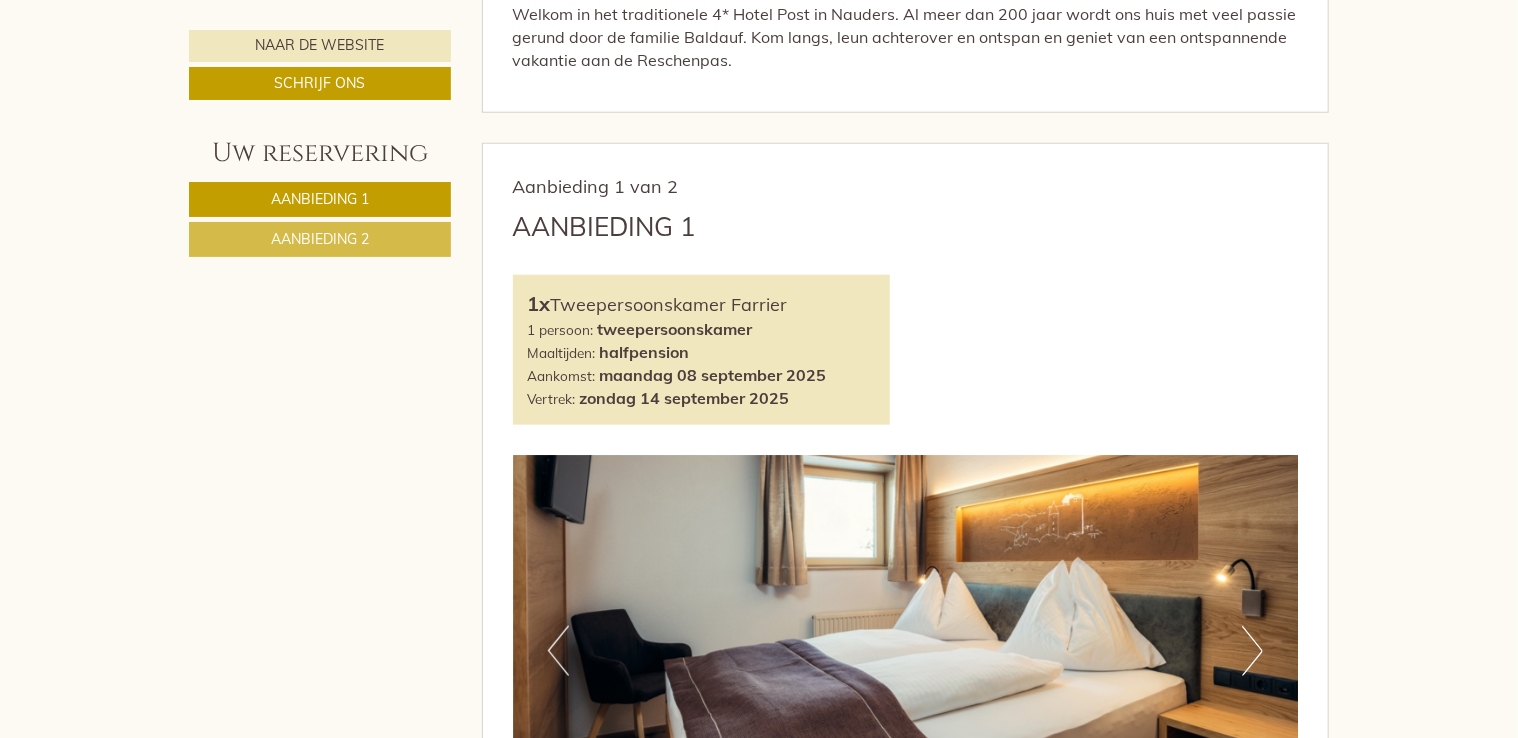 scroll, scrollTop: 700, scrollLeft: 0, axis: vertical 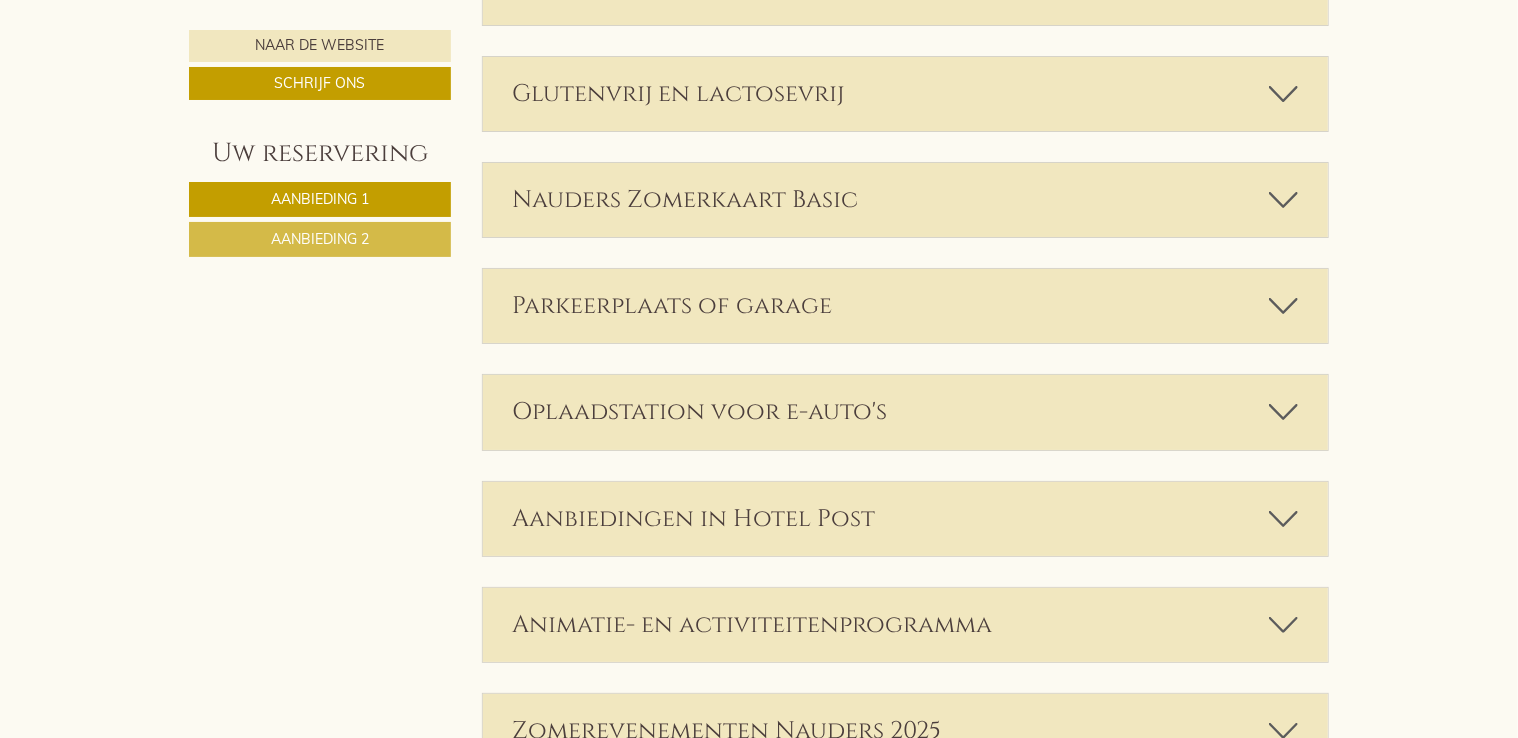 click at bounding box center [1283, 519] 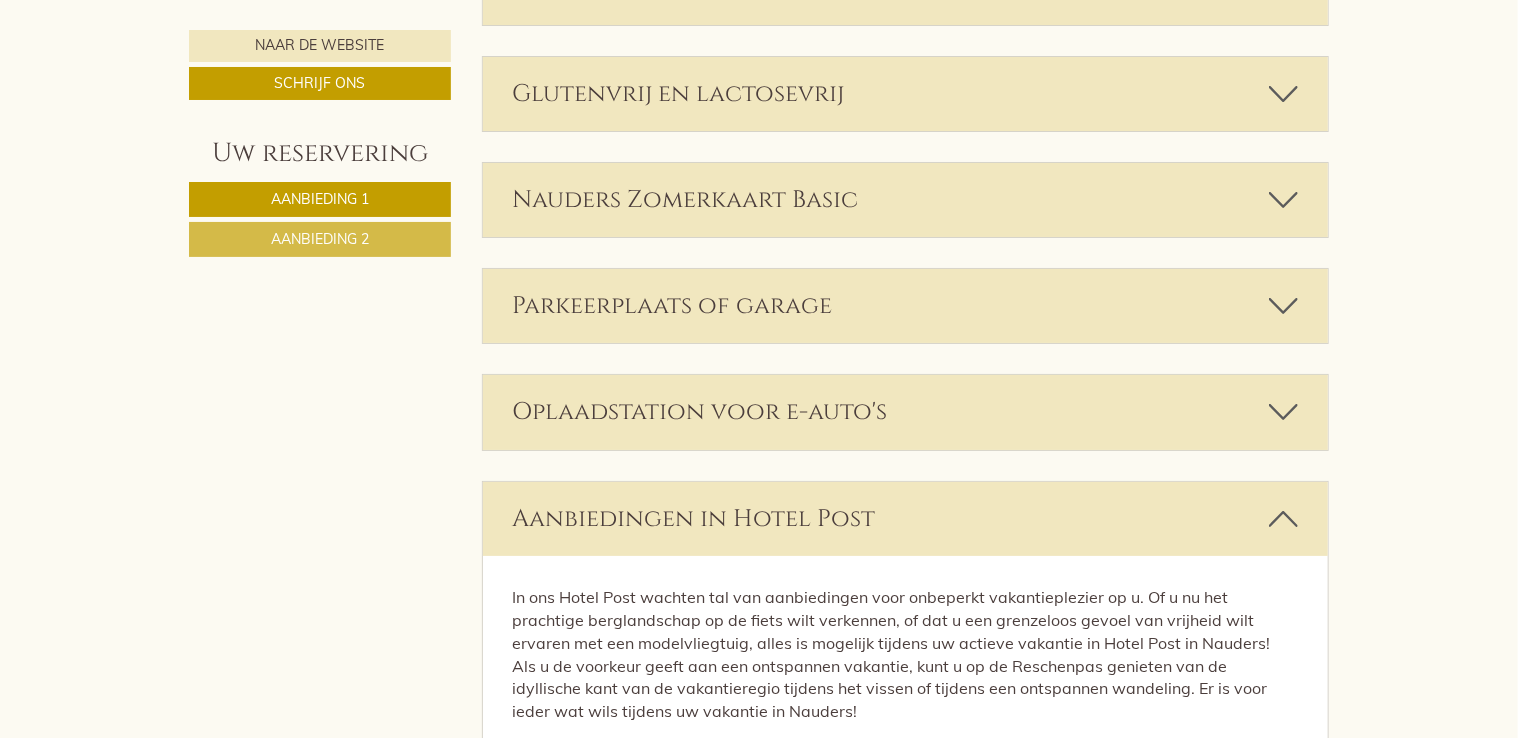 click at bounding box center [1283, 519] 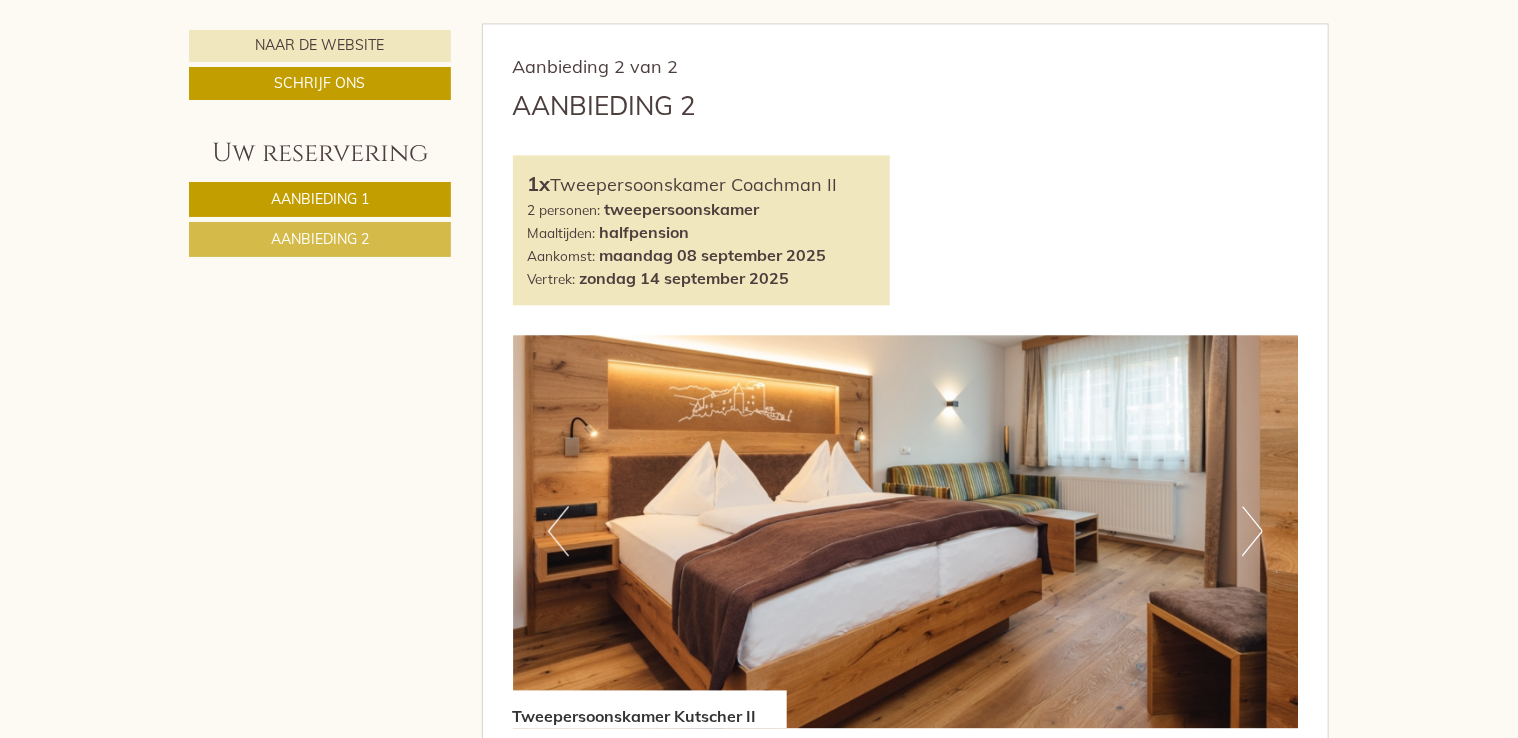 scroll, scrollTop: 2200, scrollLeft: 0, axis: vertical 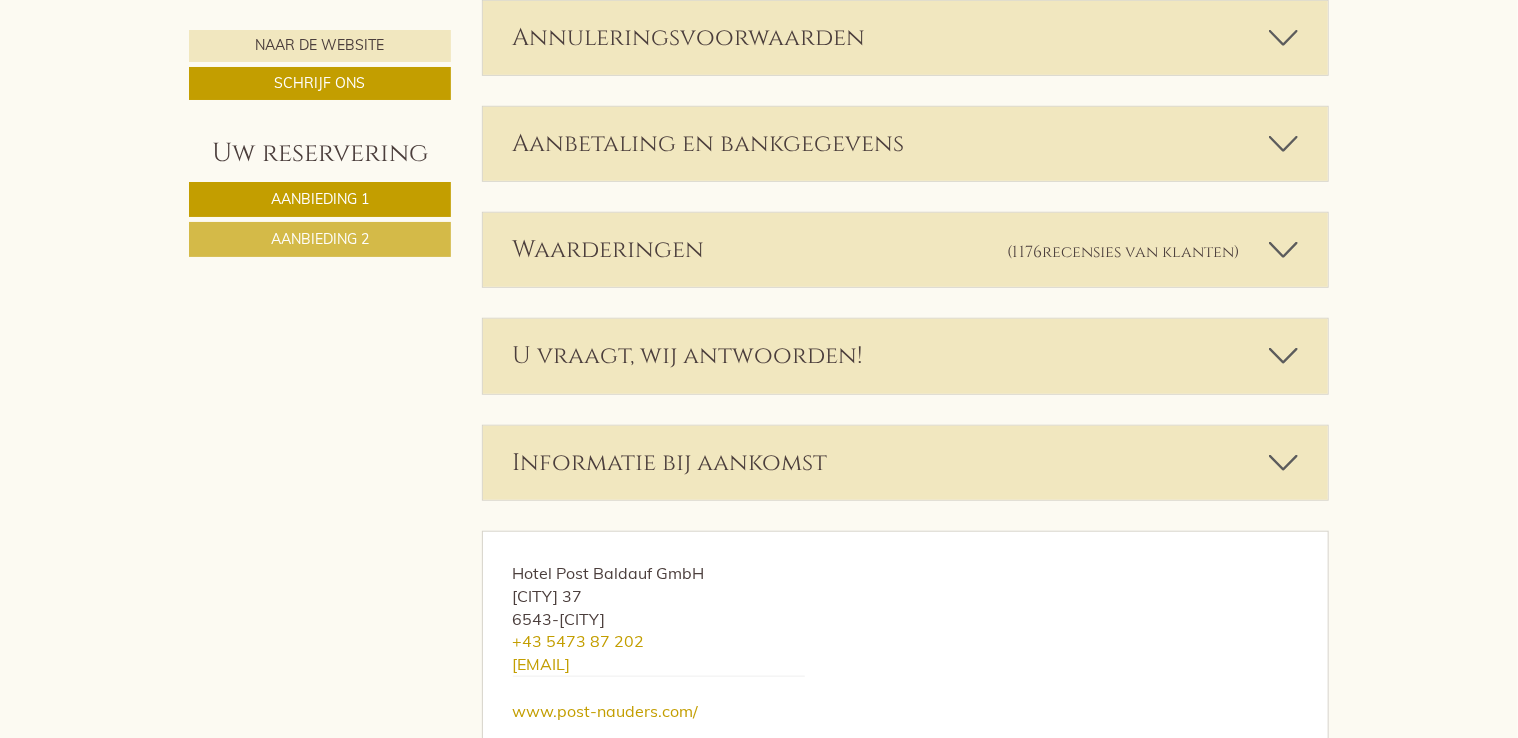 click at bounding box center [1283, 144] 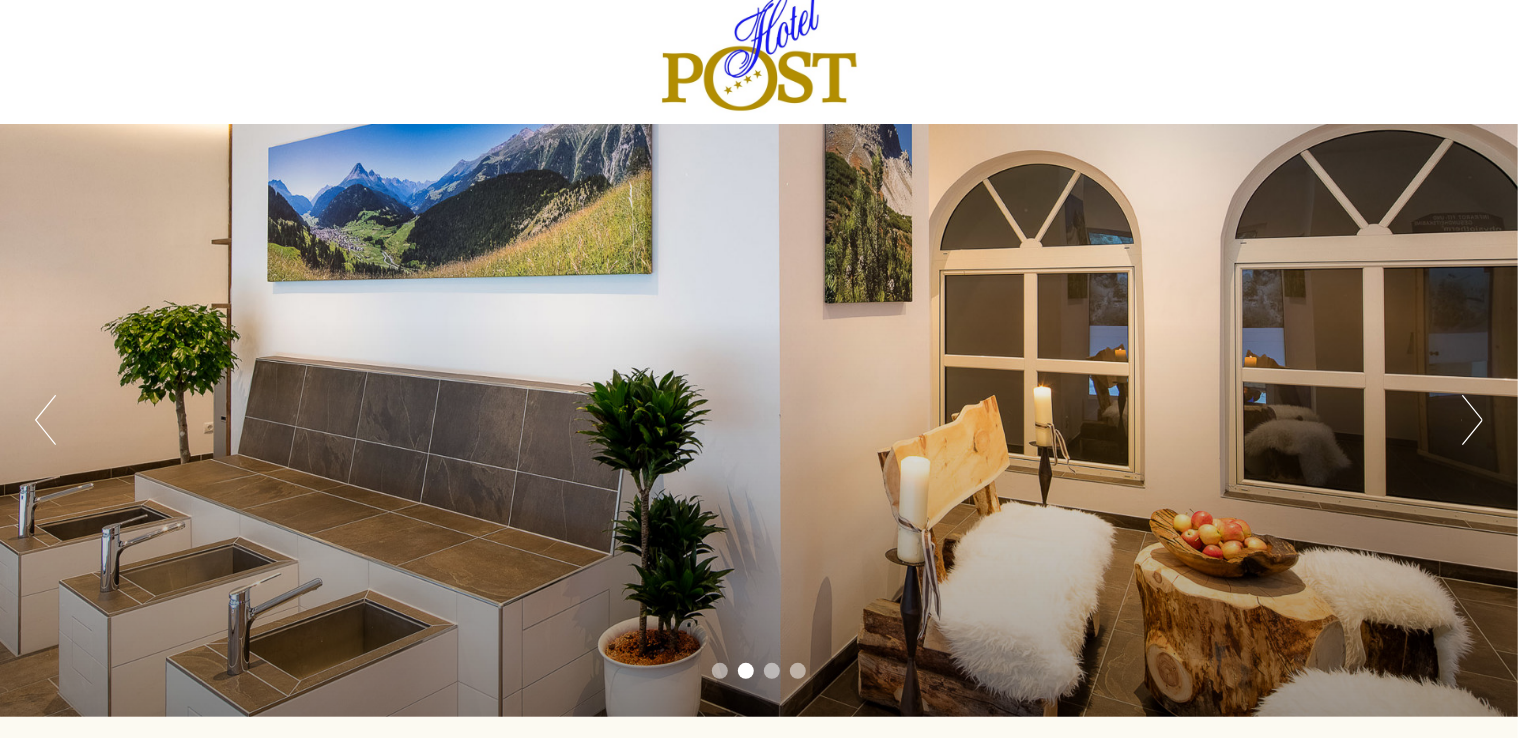 scroll, scrollTop: 0, scrollLeft: 0, axis: both 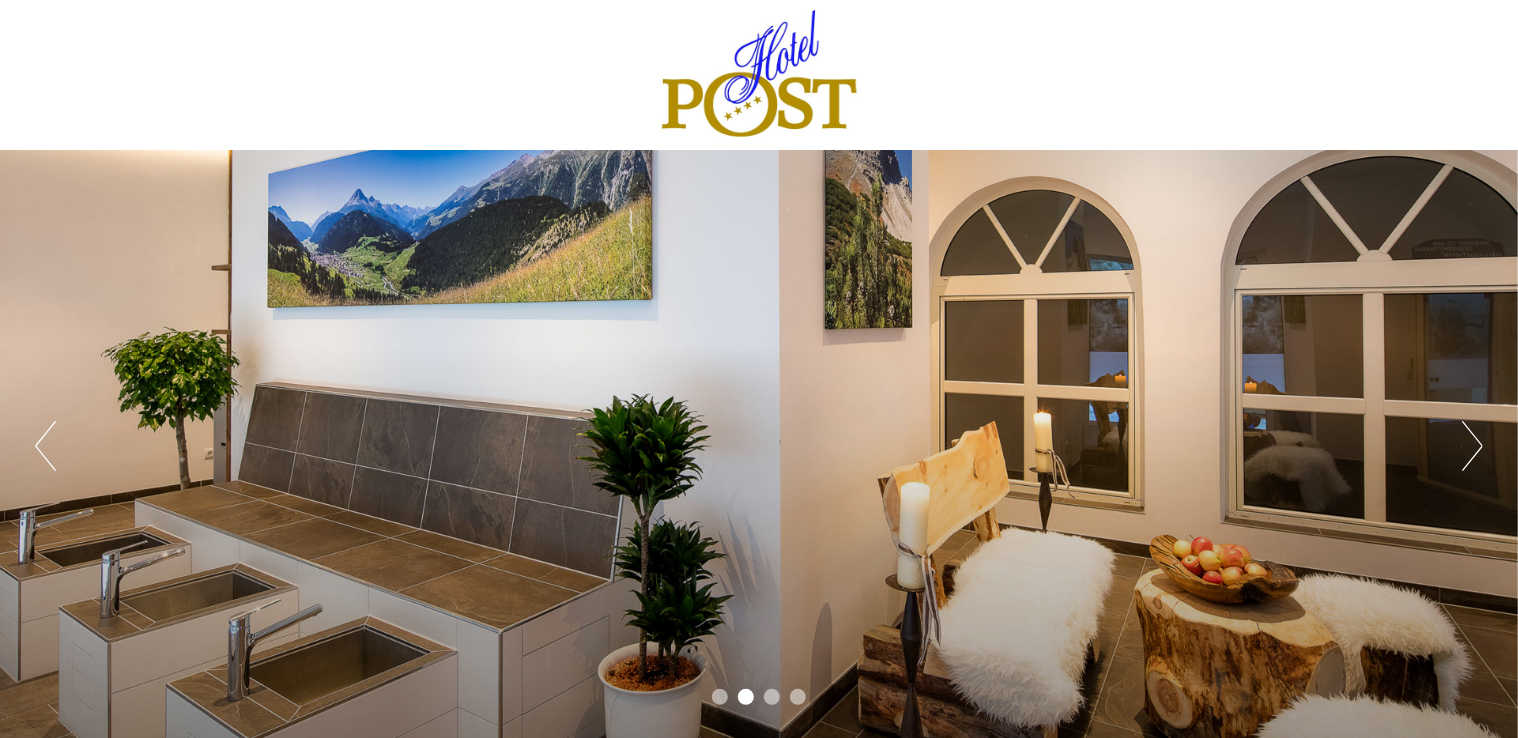 click on "Volgend" at bounding box center [1472, 446] 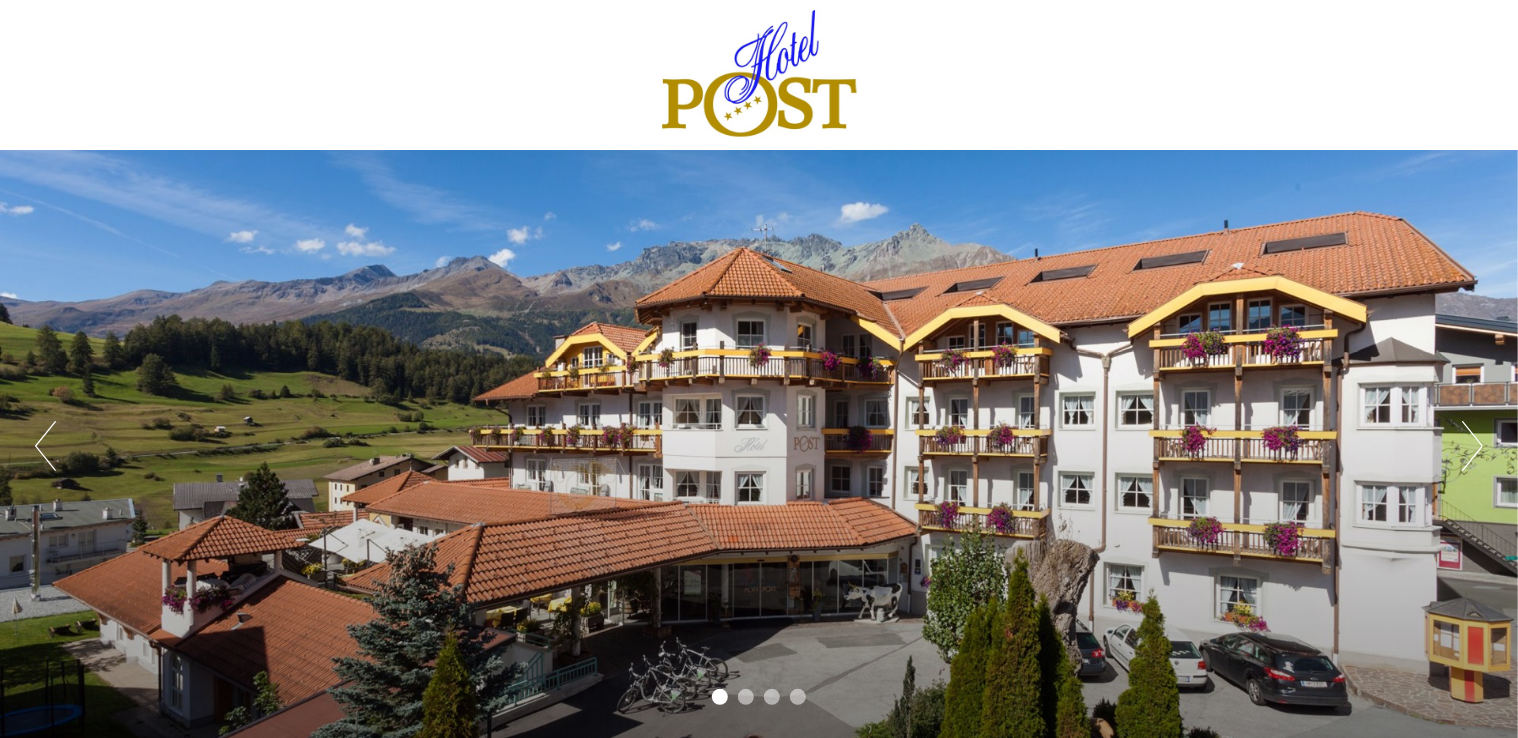scroll, scrollTop: 0, scrollLeft: 0, axis: both 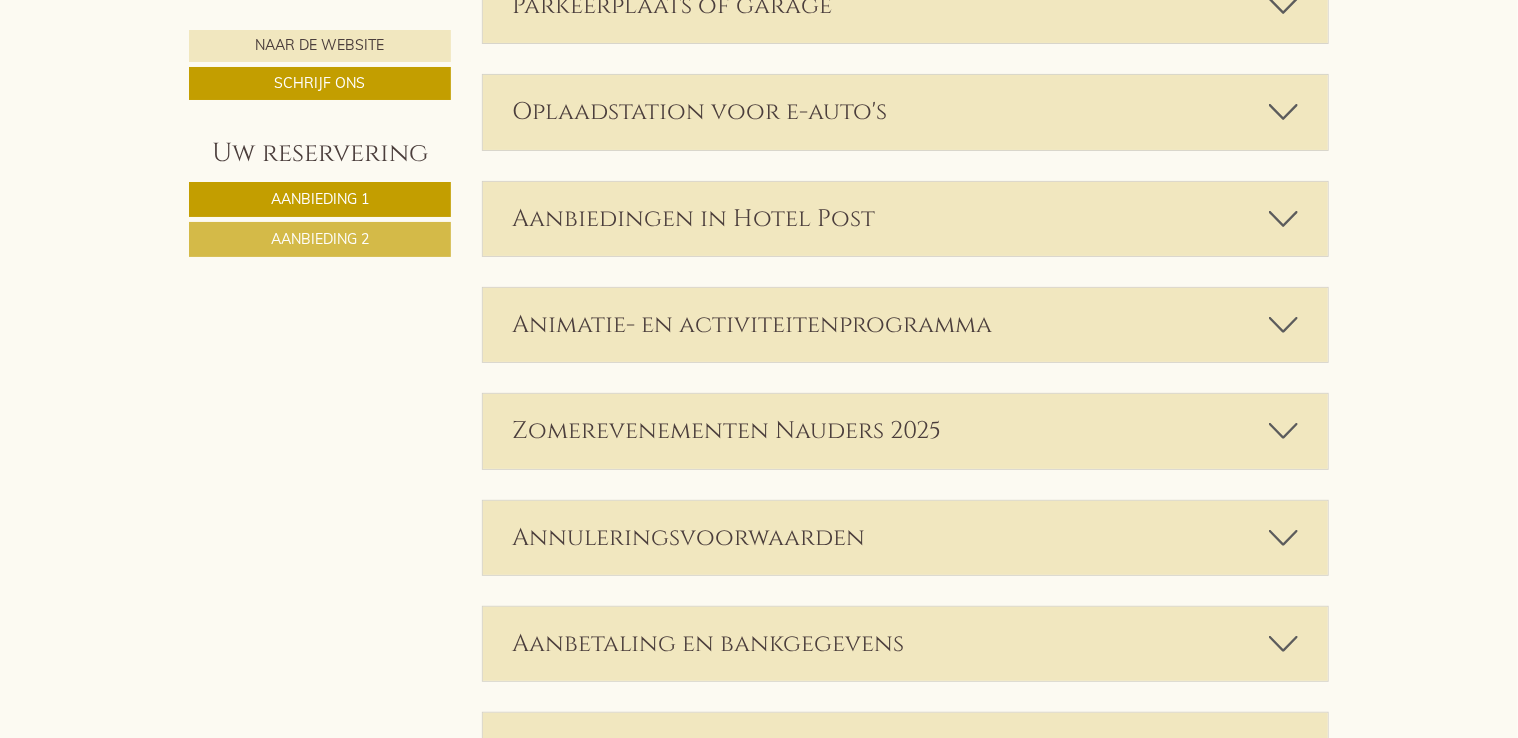click at bounding box center [1283, 644] 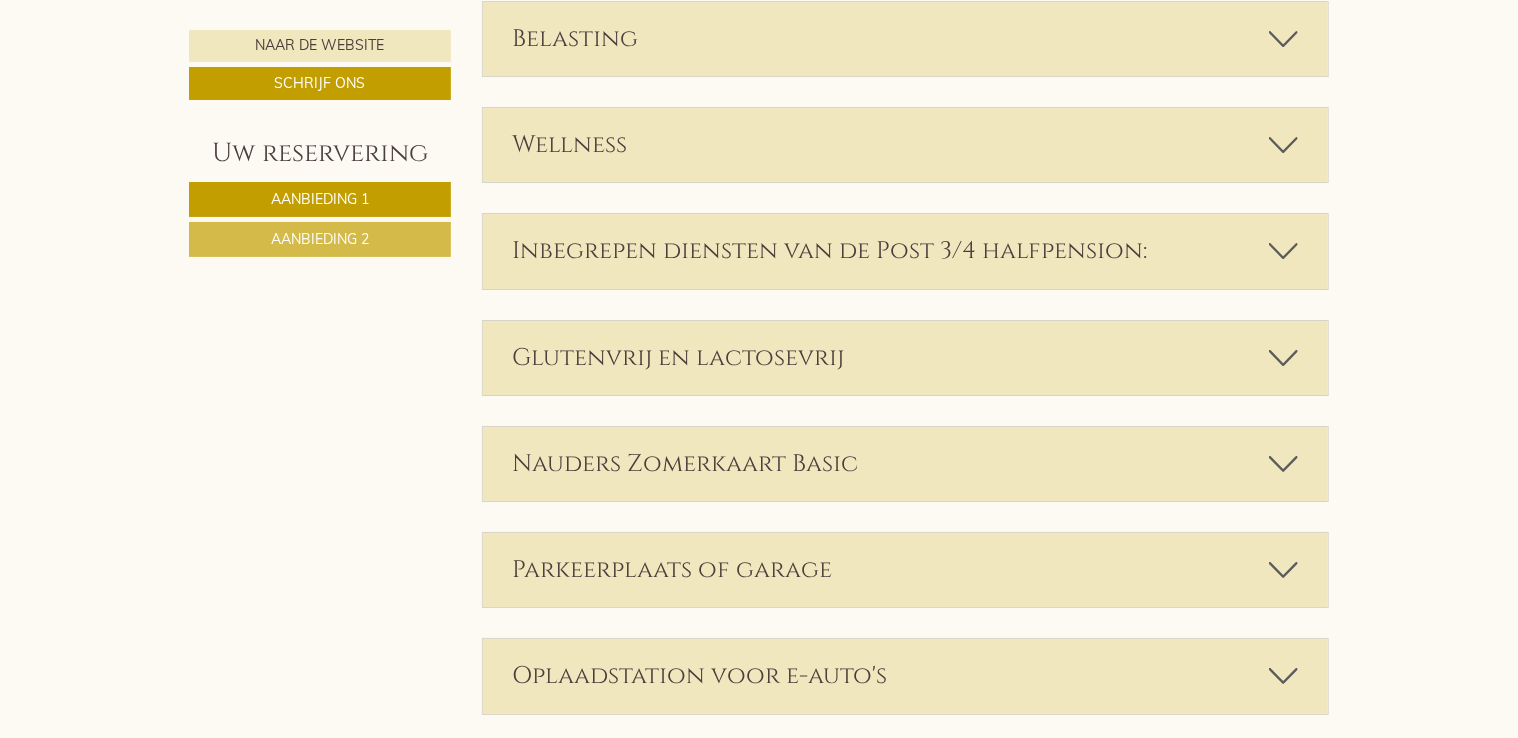 scroll, scrollTop: 3100, scrollLeft: 0, axis: vertical 